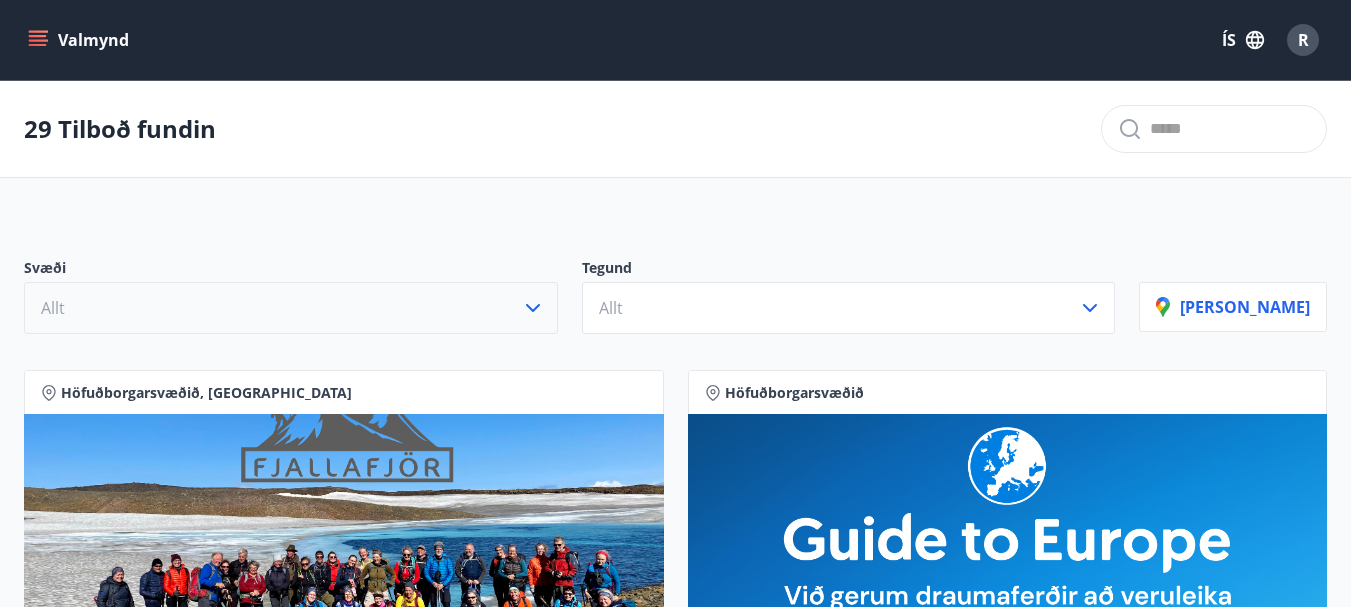 scroll, scrollTop: 100, scrollLeft: 0, axis: vertical 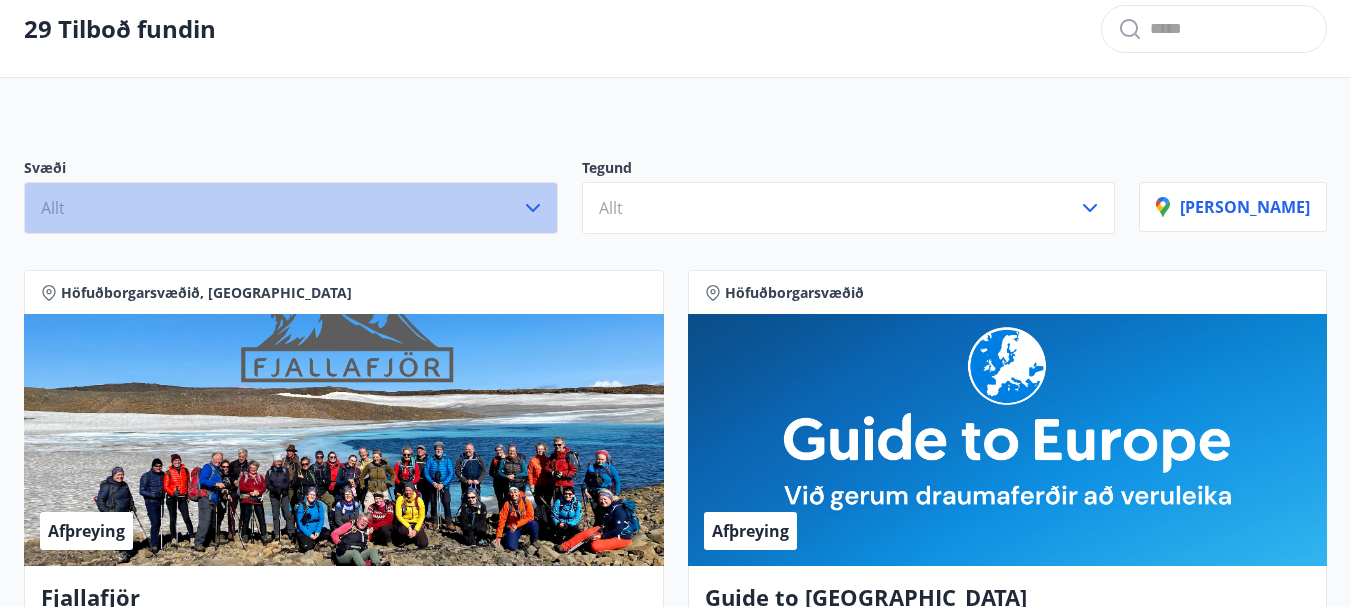 click 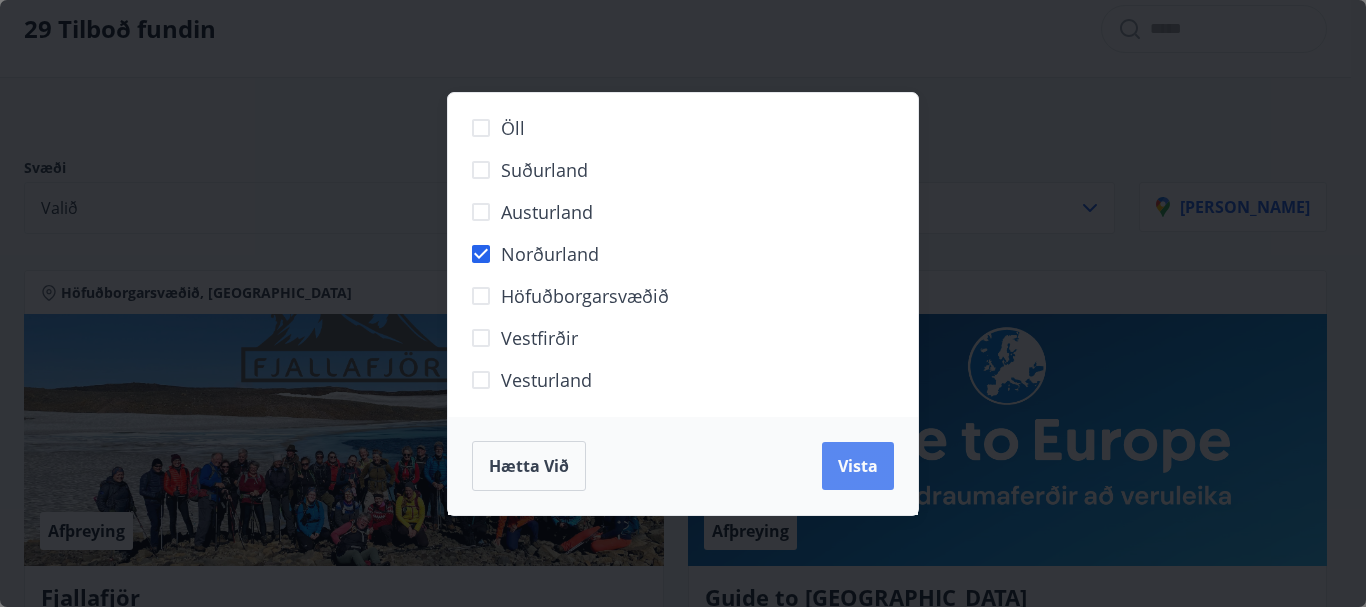 click on "Vista" at bounding box center [858, 466] 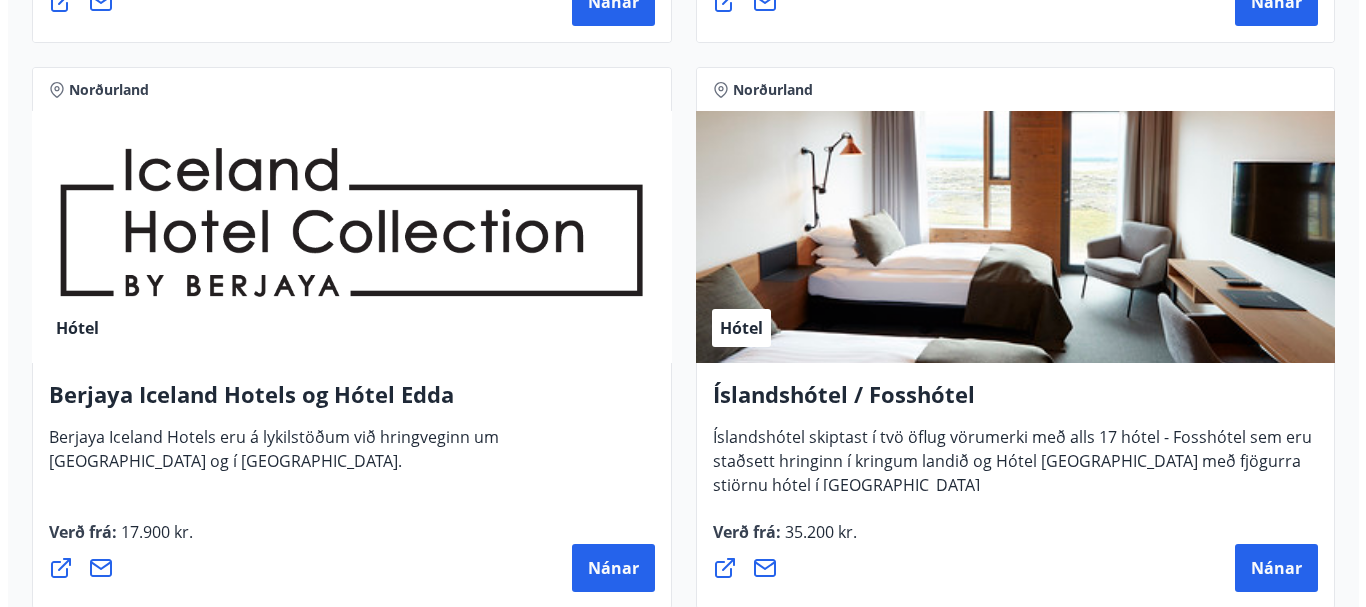 scroll, scrollTop: 1667, scrollLeft: 0, axis: vertical 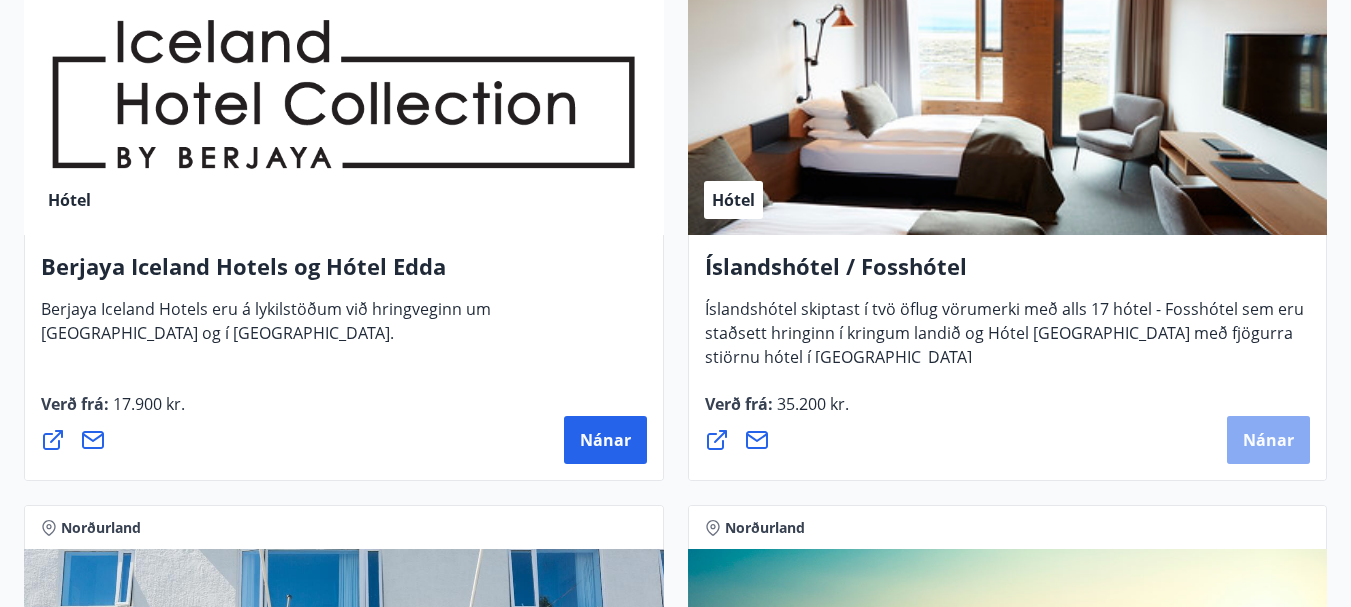 click on "Nánar" at bounding box center (1268, 440) 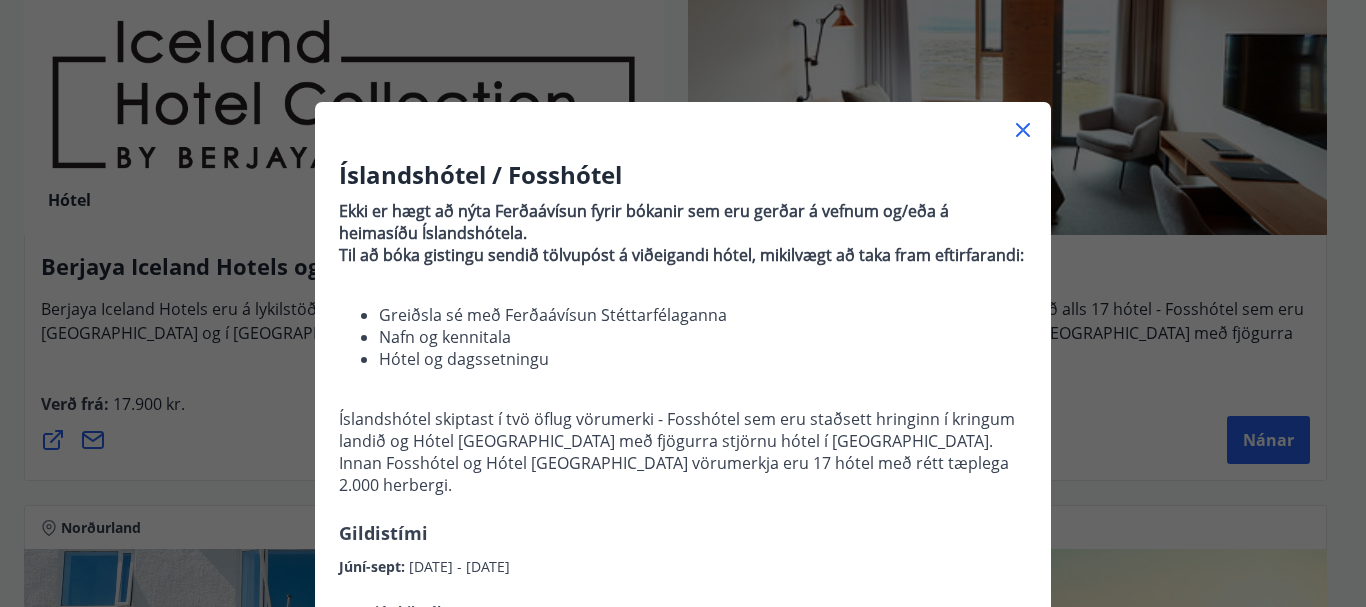 scroll, scrollTop: 0, scrollLeft: 0, axis: both 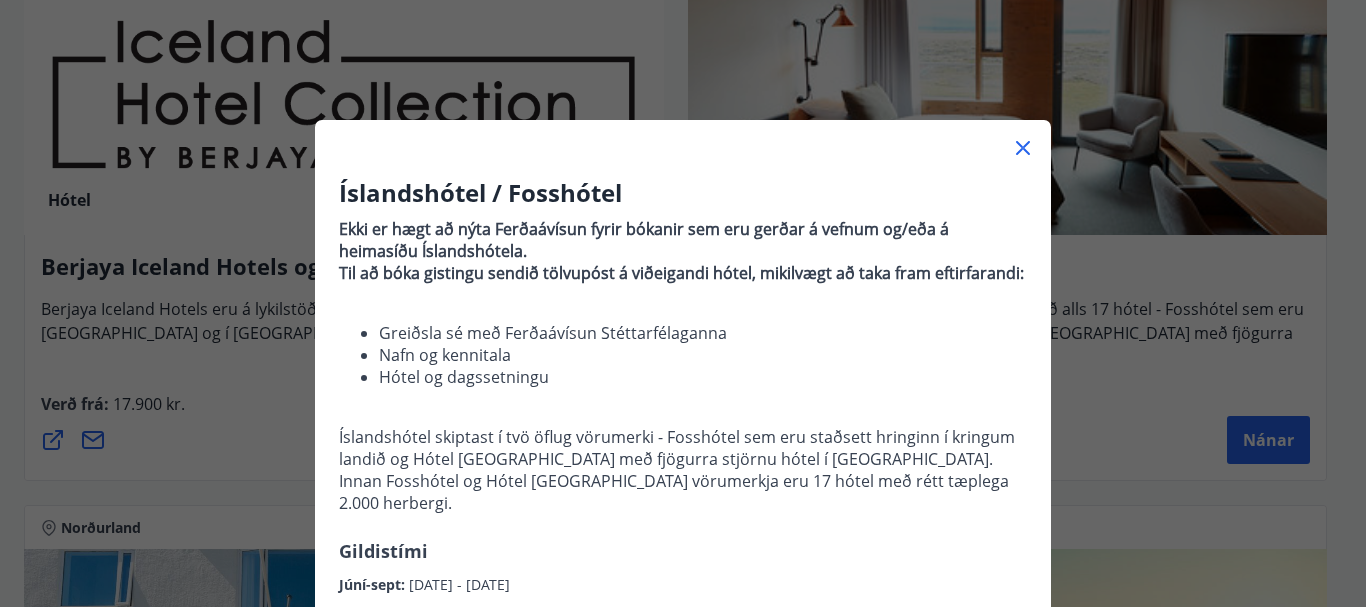 click 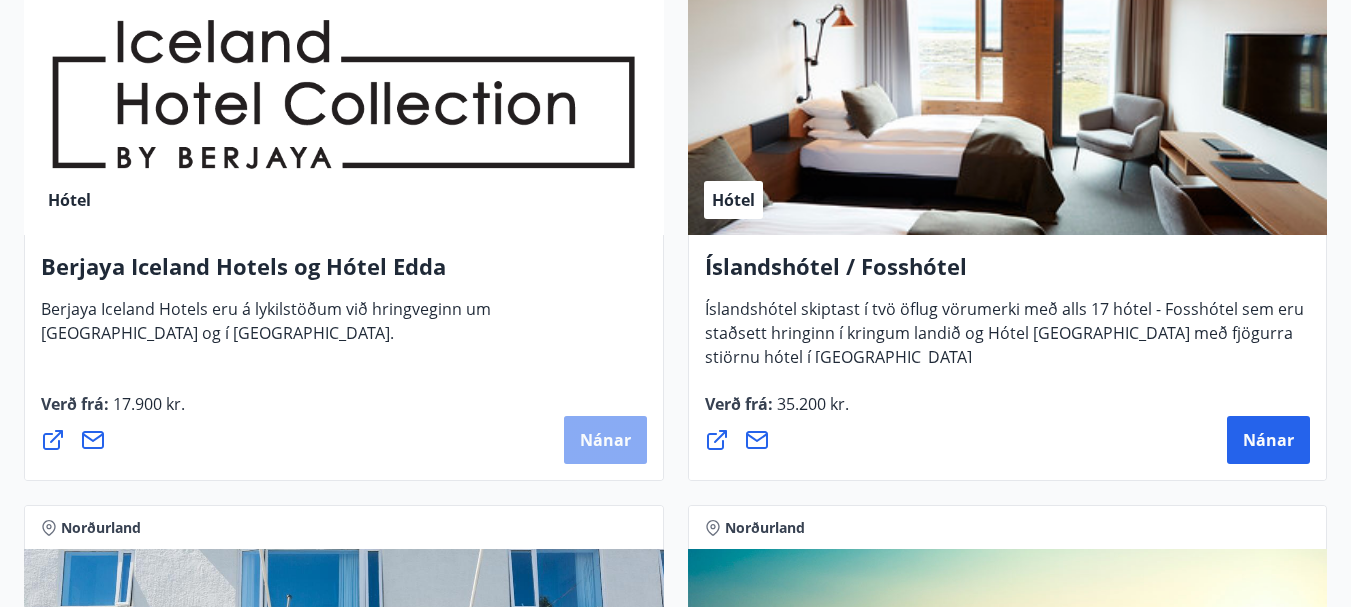 click on "Nánar" at bounding box center [605, 440] 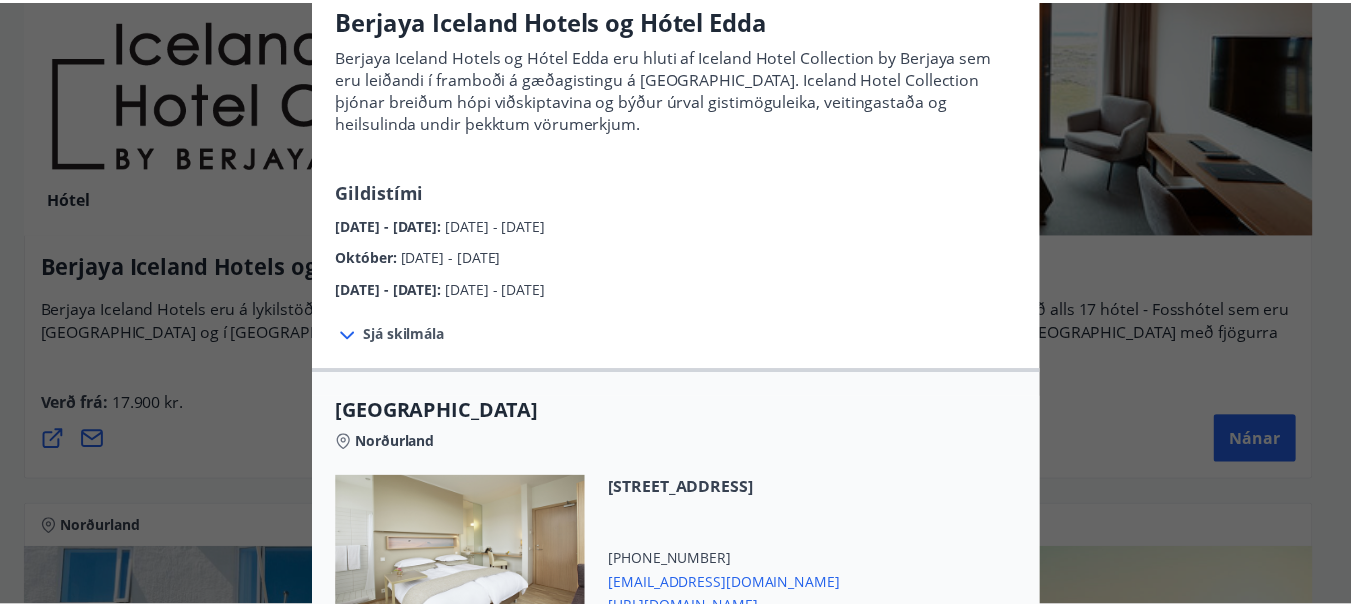 scroll, scrollTop: 0, scrollLeft: 0, axis: both 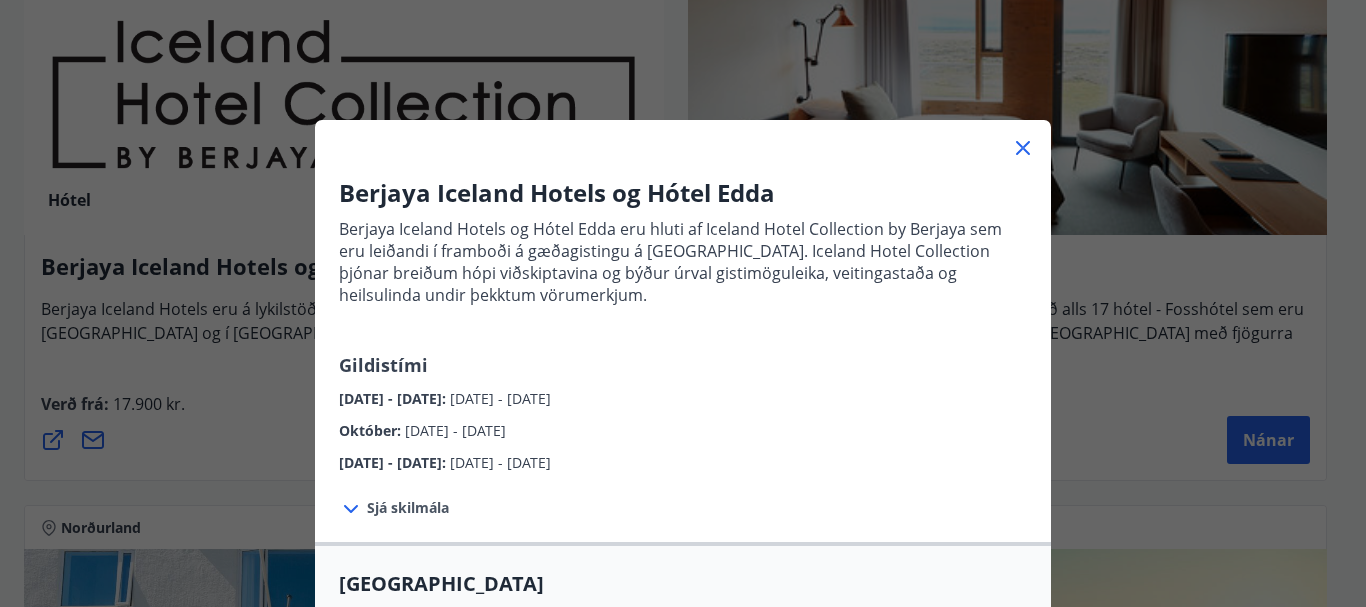 click 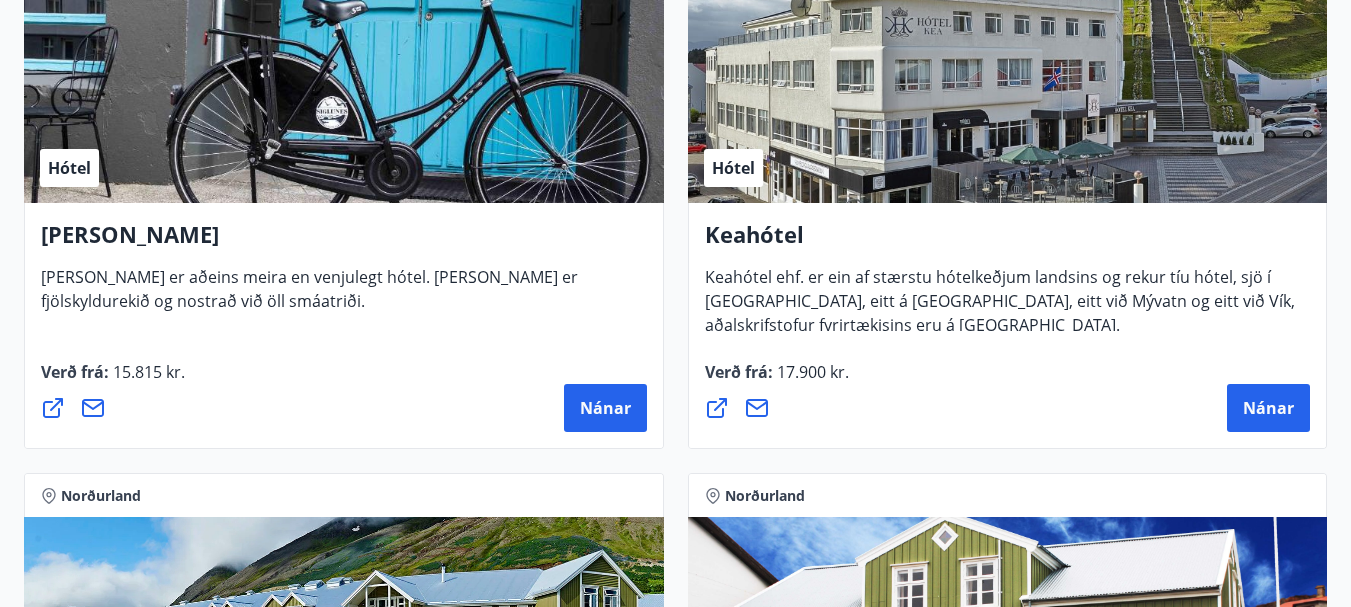 scroll, scrollTop: 0, scrollLeft: 0, axis: both 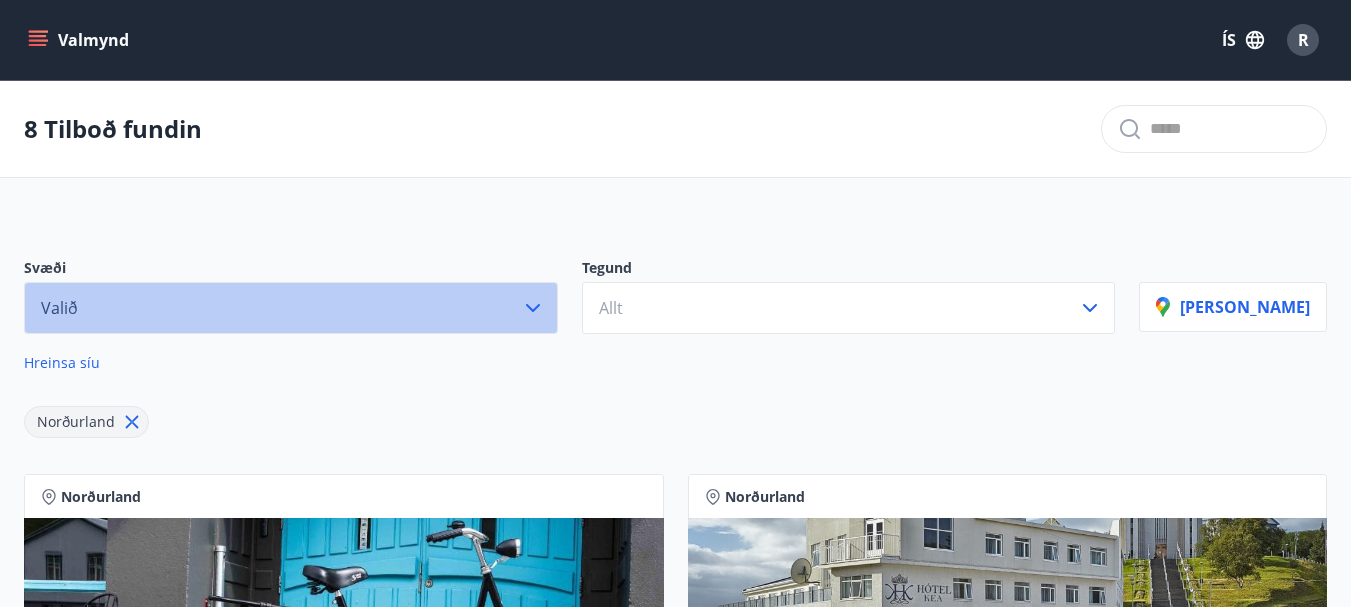 click 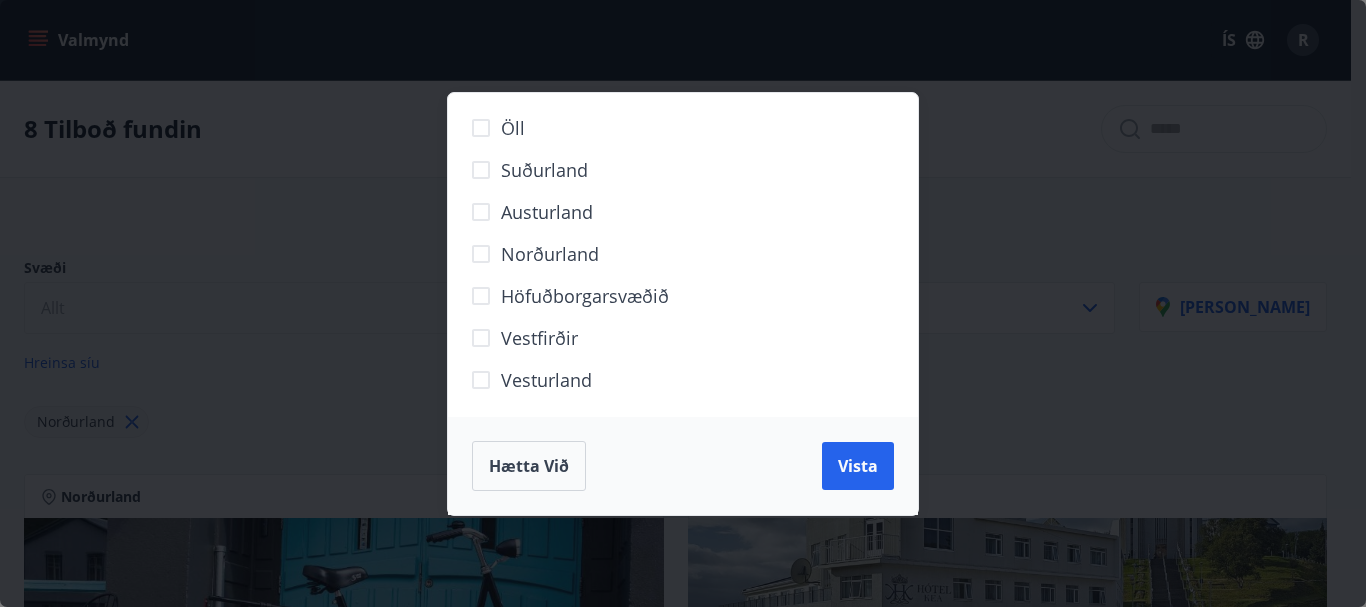 click on "Öll" at bounding box center (513, 128) 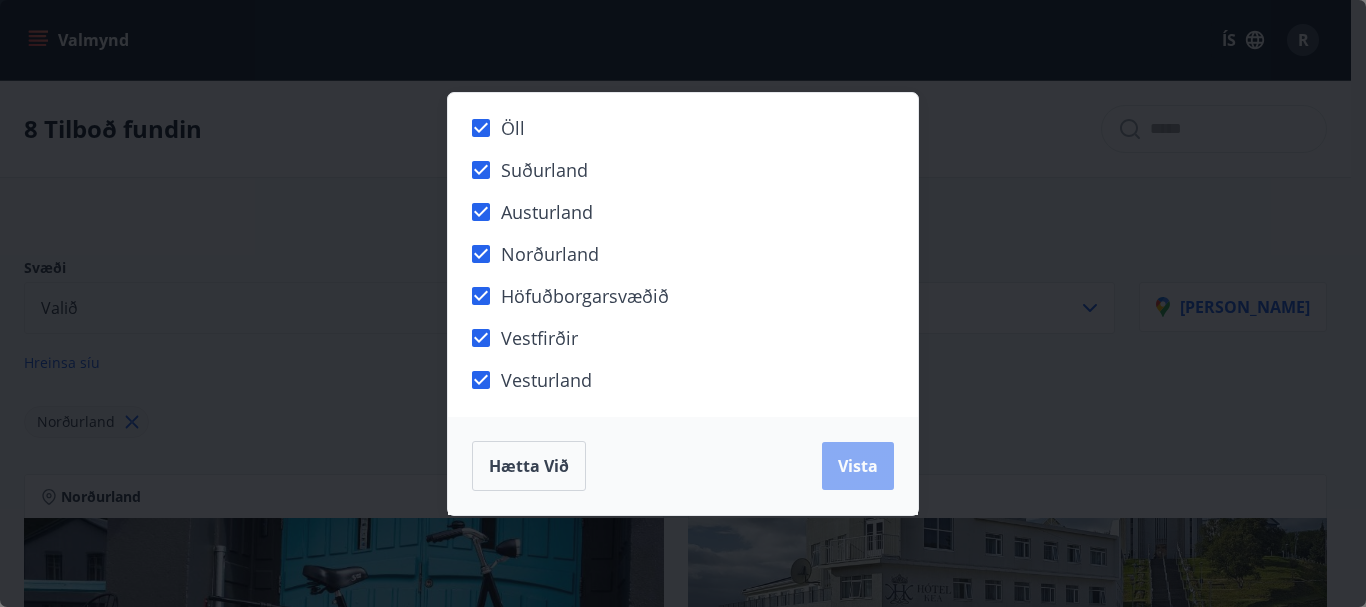 click on "Vista" at bounding box center [858, 466] 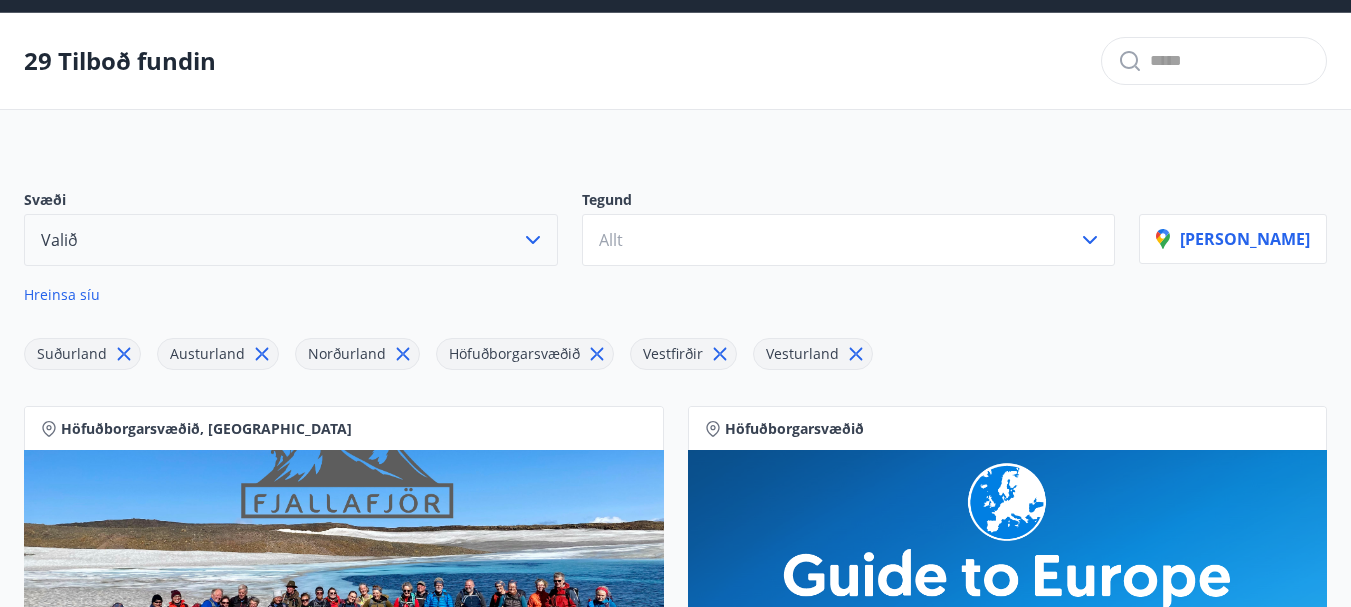 scroll, scrollTop: 0, scrollLeft: 0, axis: both 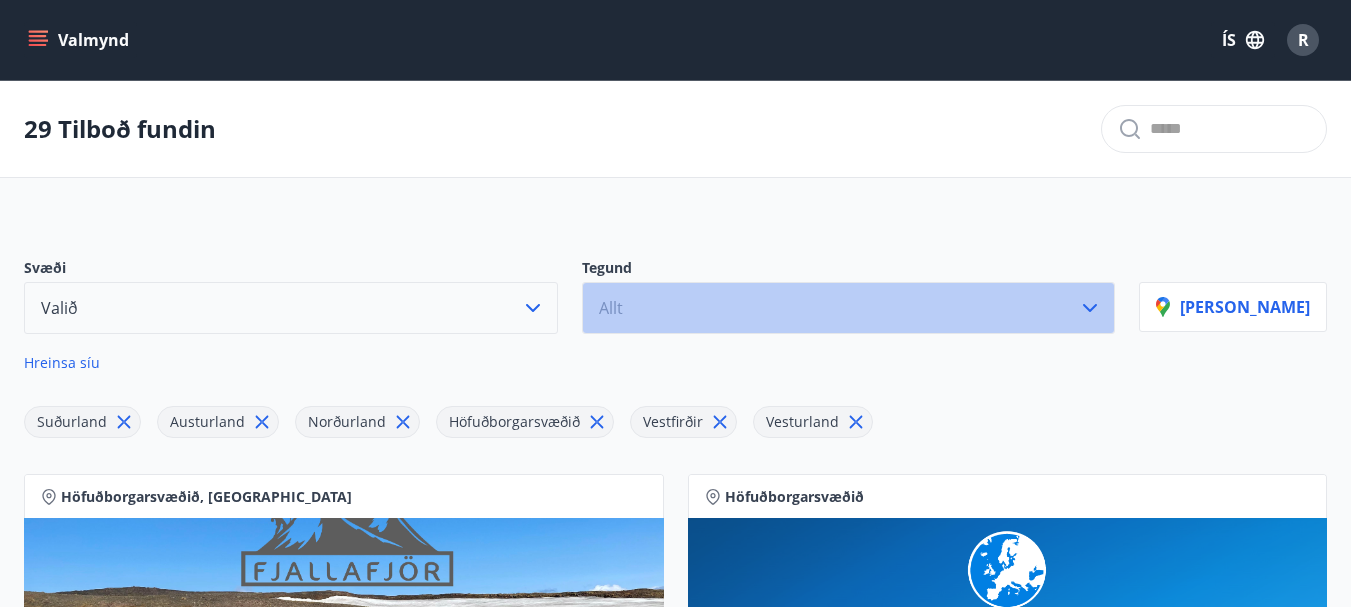 click 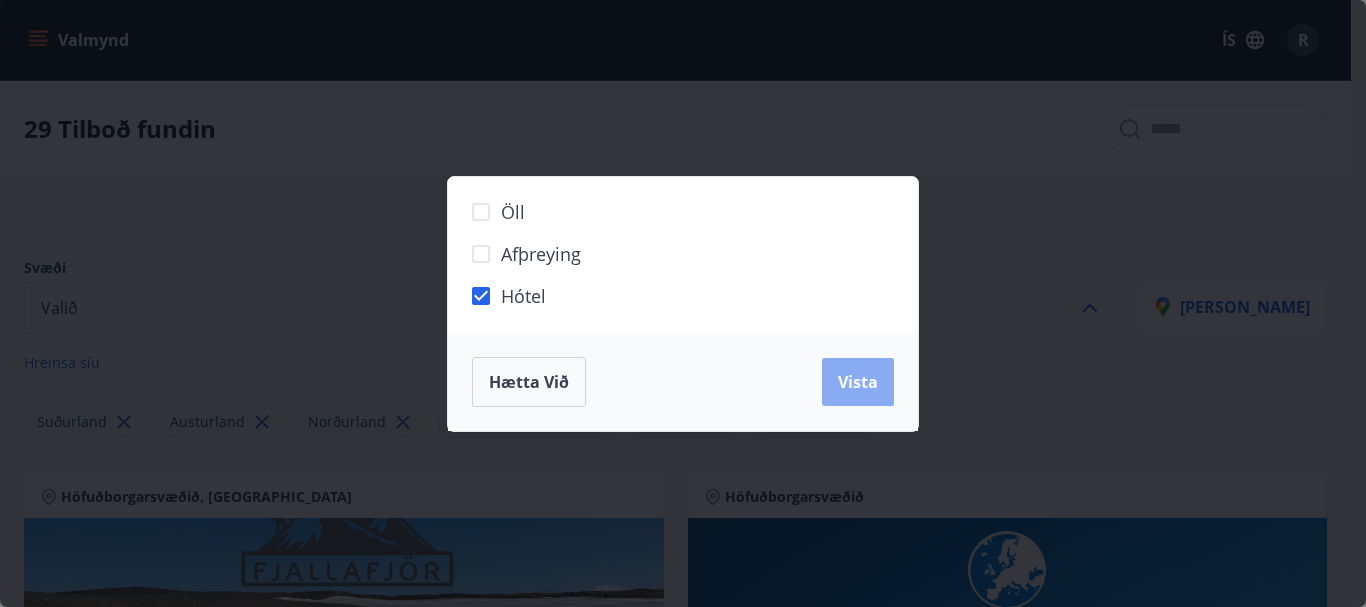 click on "Vista" at bounding box center (858, 382) 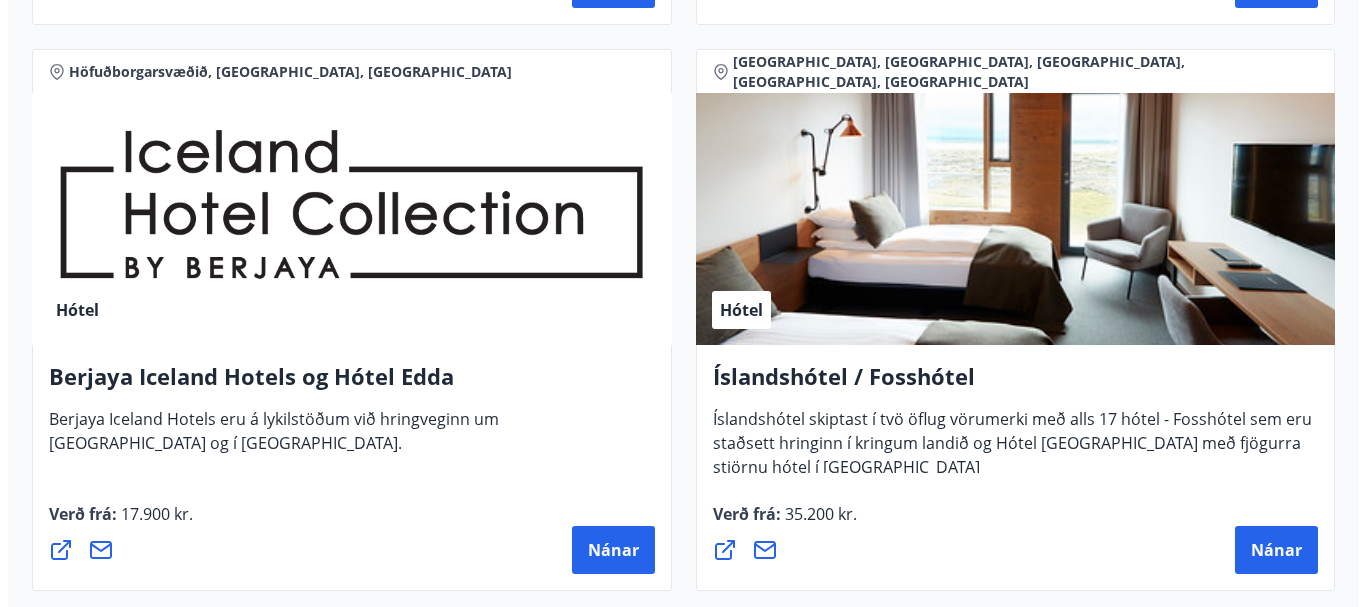 scroll, scrollTop: 2700, scrollLeft: 0, axis: vertical 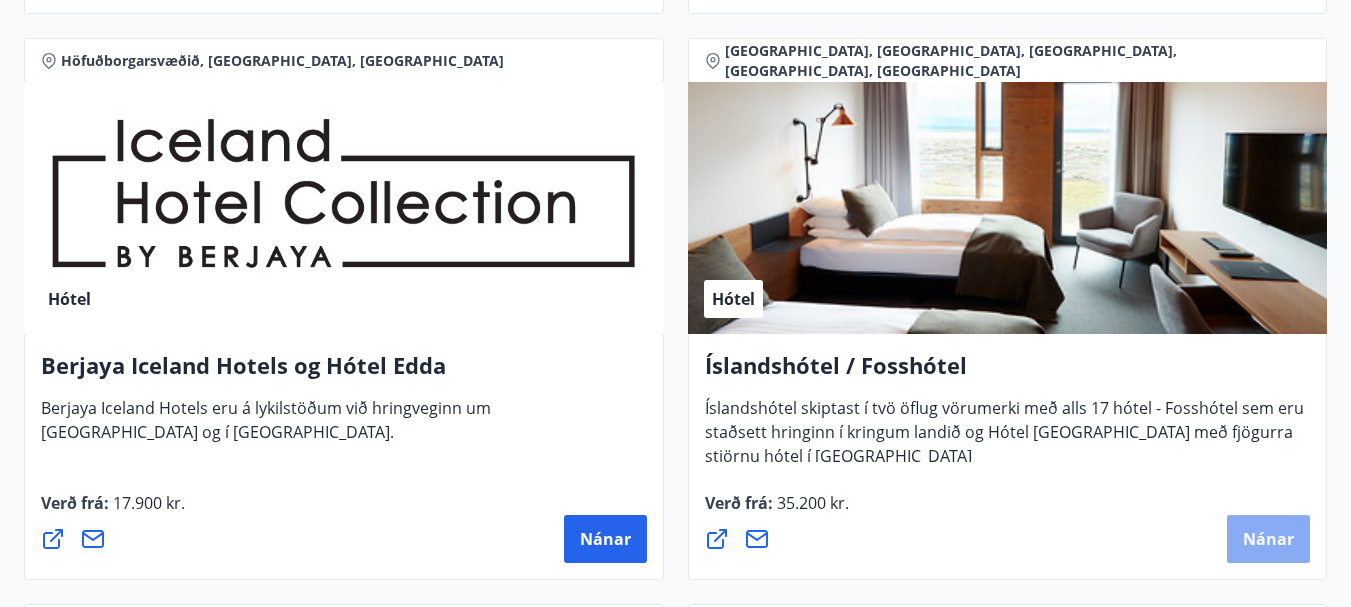 click on "Nánar" at bounding box center (1268, 539) 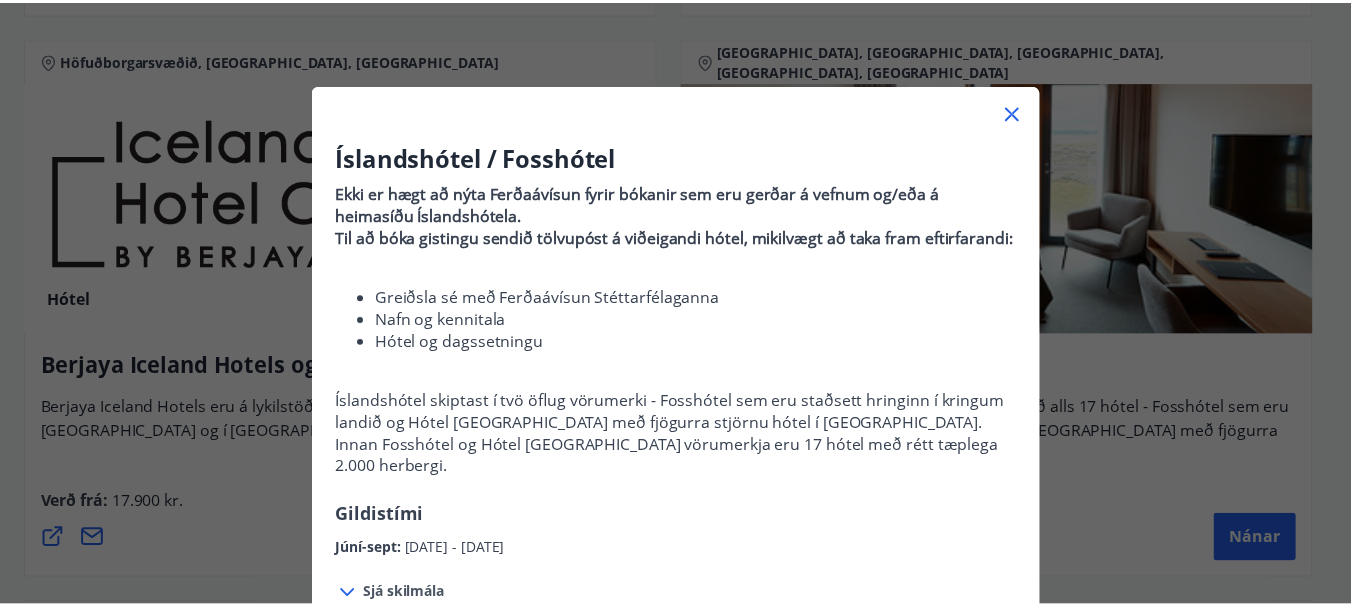 scroll, scrollTop: 0, scrollLeft: 0, axis: both 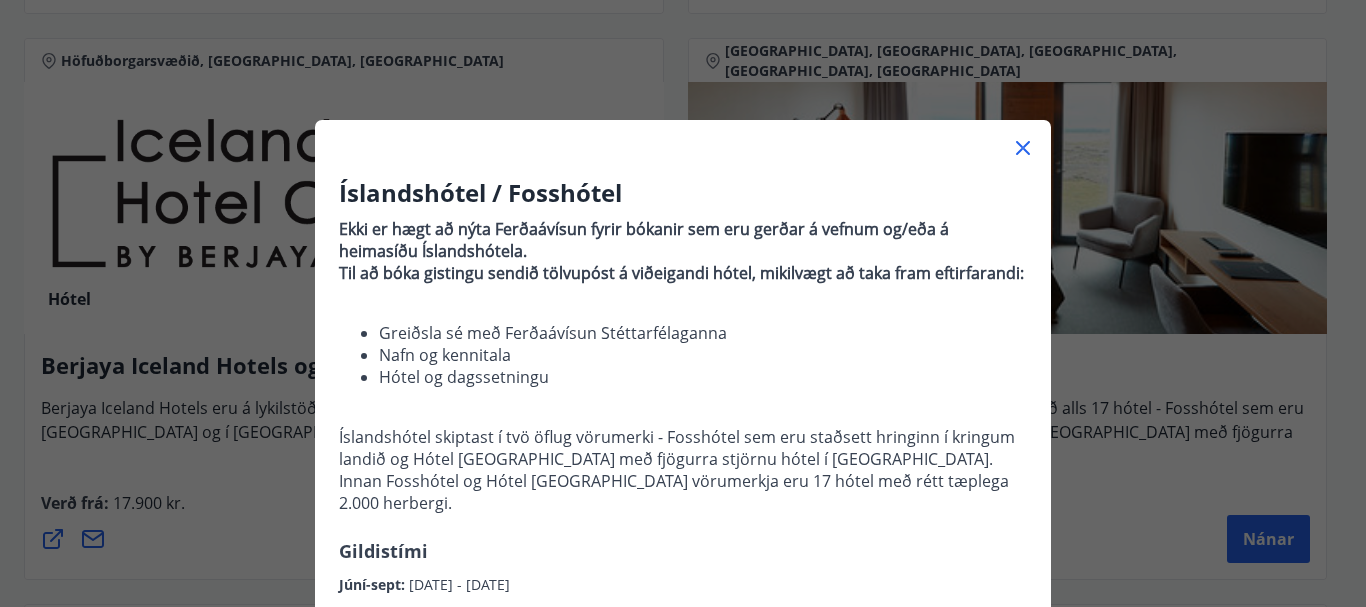 click 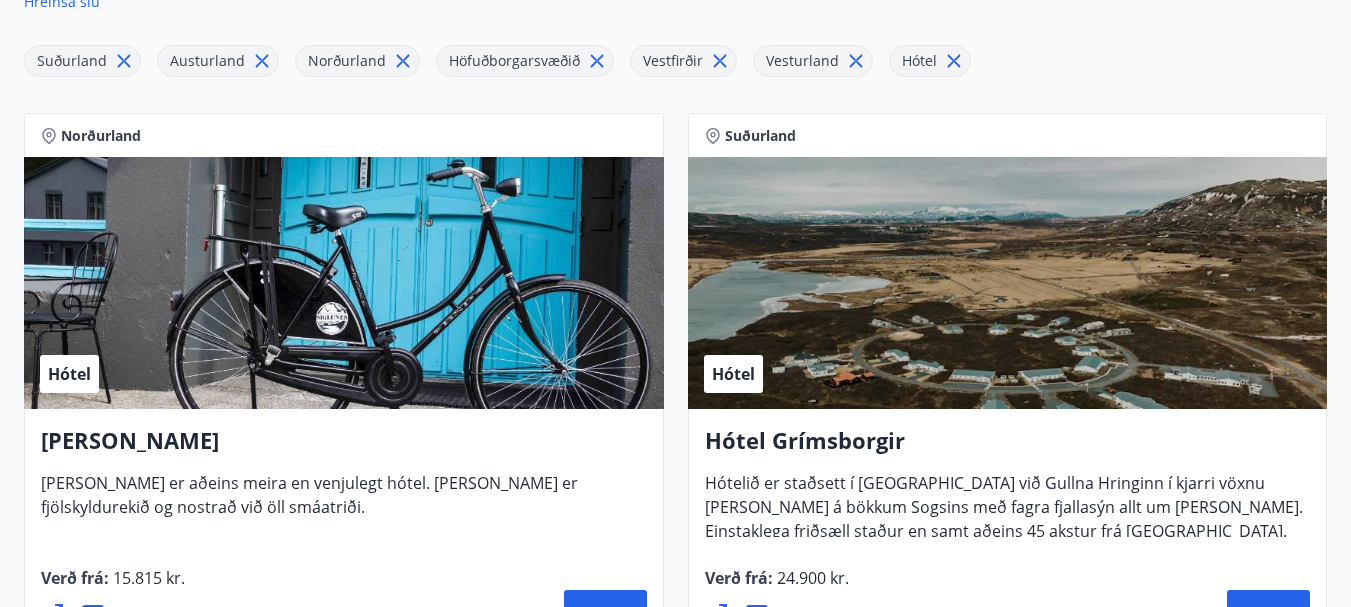 scroll, scrollTop: 0, scrollLeft: 0, axis: both 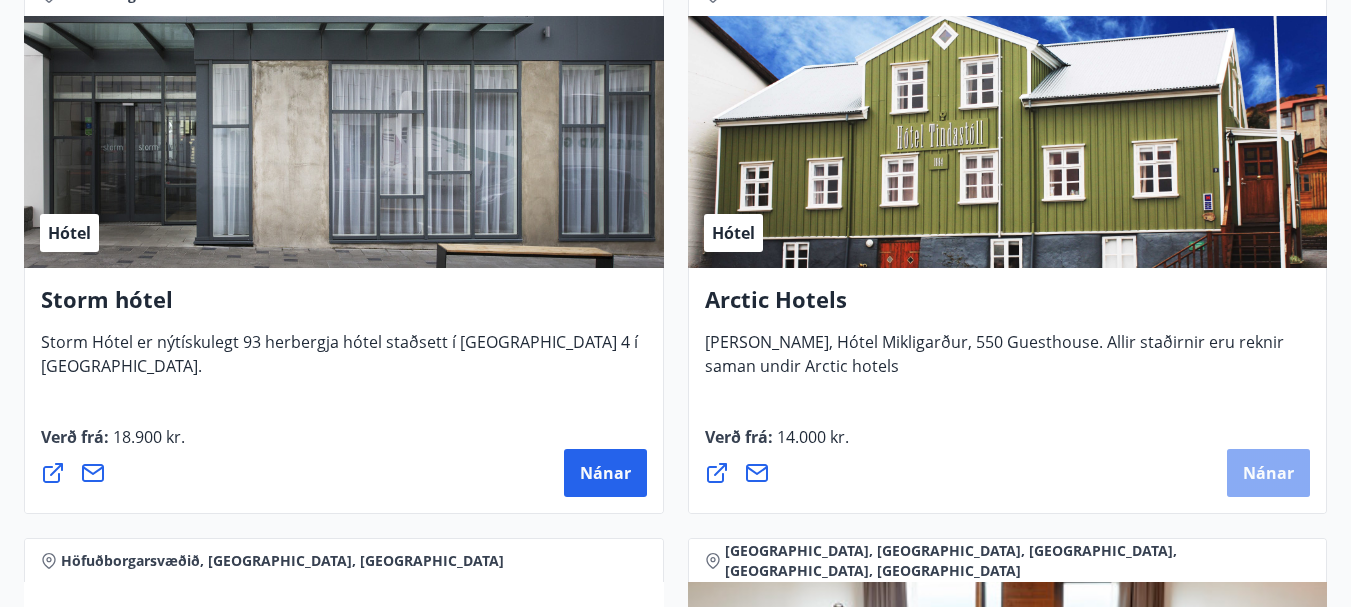click on "Nánar" at bounding box center (1268, 473) 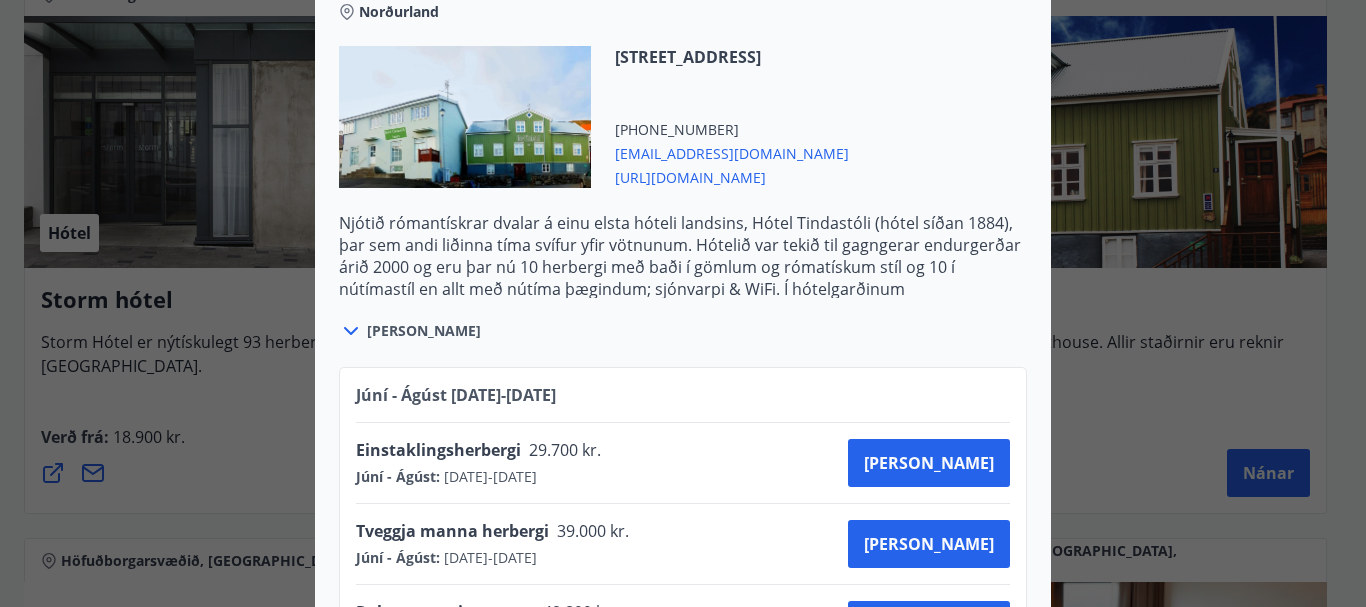 scroll, scrollTop: 1700, scrollLeft: 0, axis: vertical 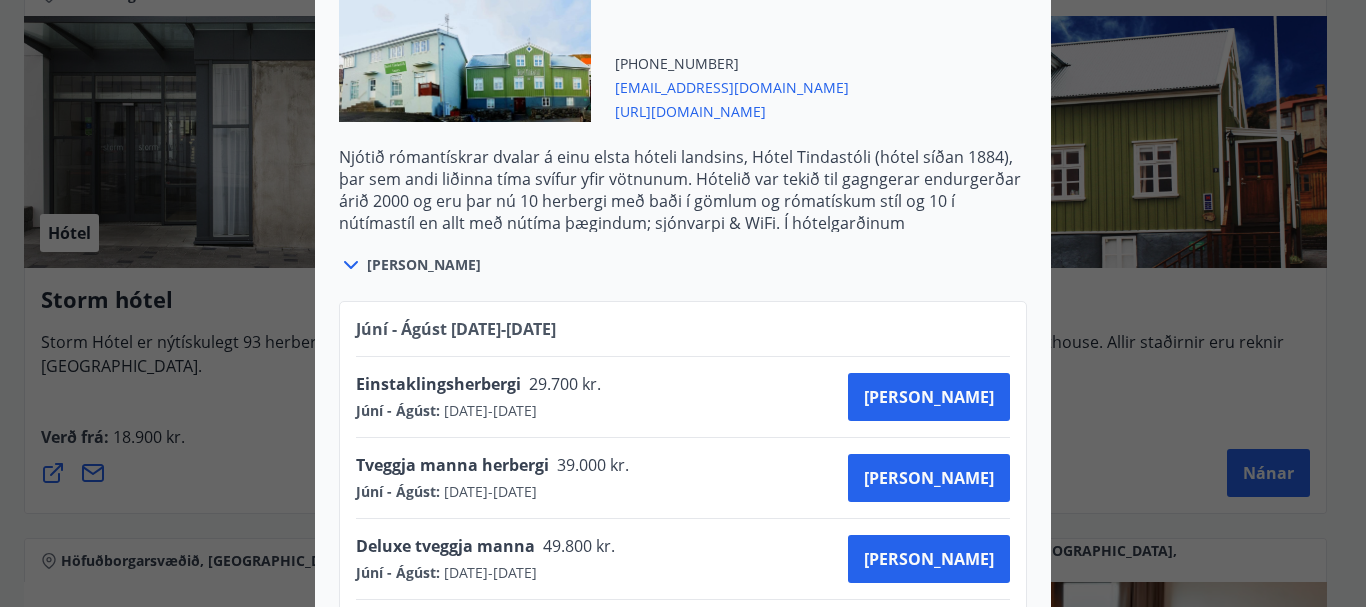 click 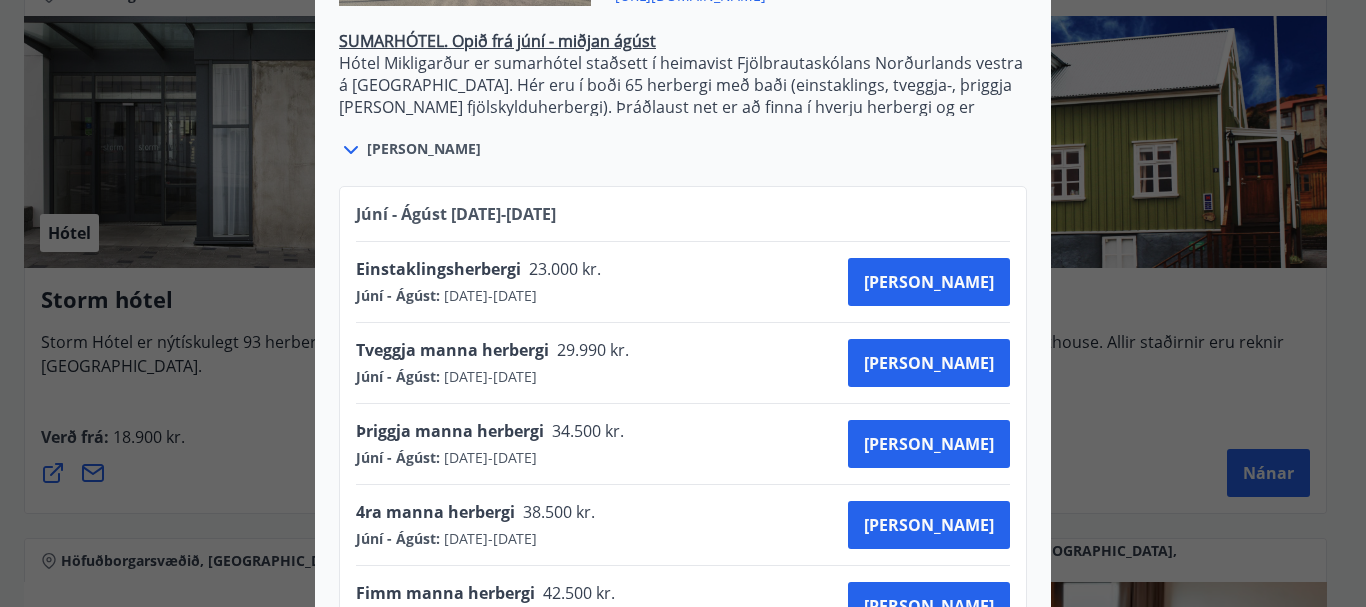 scroll, scrollTop: 3198, scrollLeft: 0, axis: vertical 